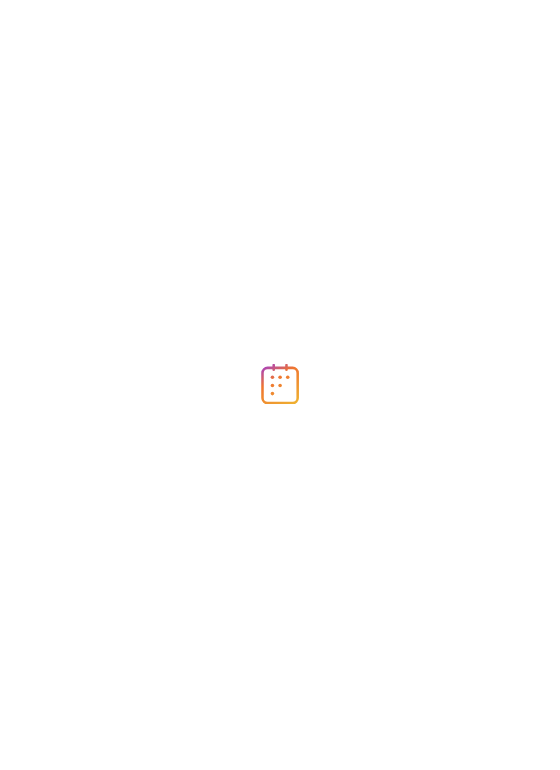 scroll, scrollTop: 0, scrollLeft: 0, axis: both 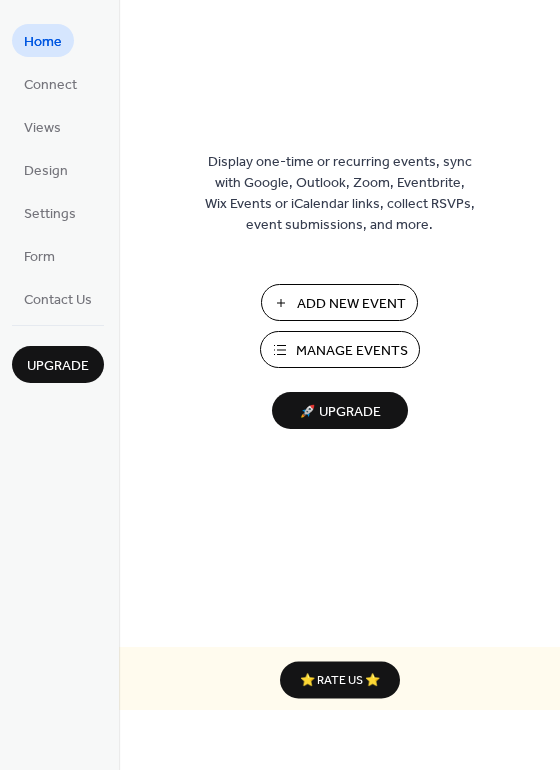 click on "Connect" at bounding box center [50, 85] 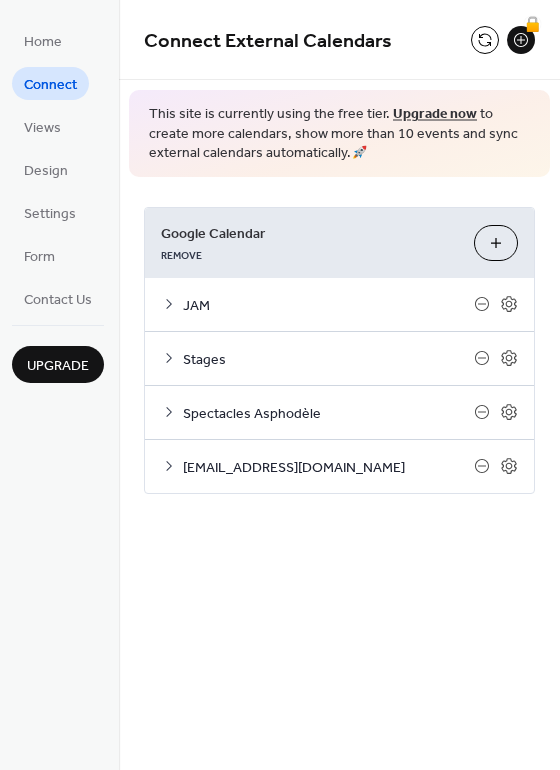 click on "Stages" at bounding box center [328, 359] 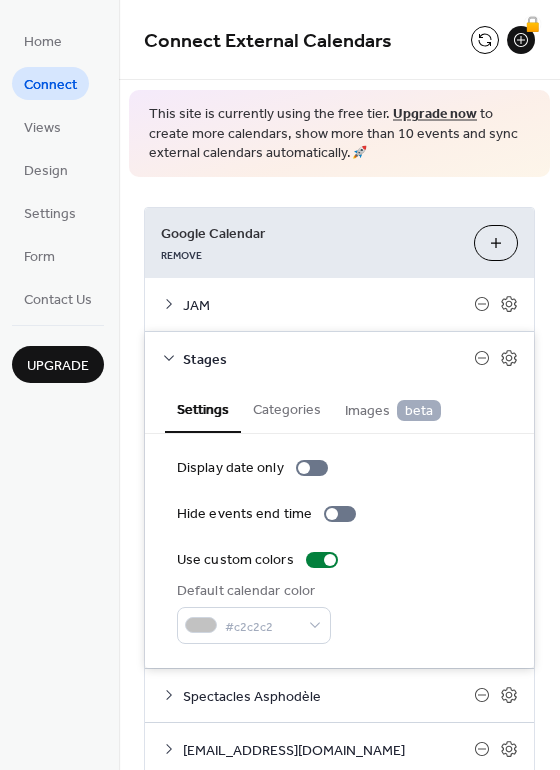 click on "Home Connect Views Design Settings Form Contact Us" at bounding box center (58, 169) 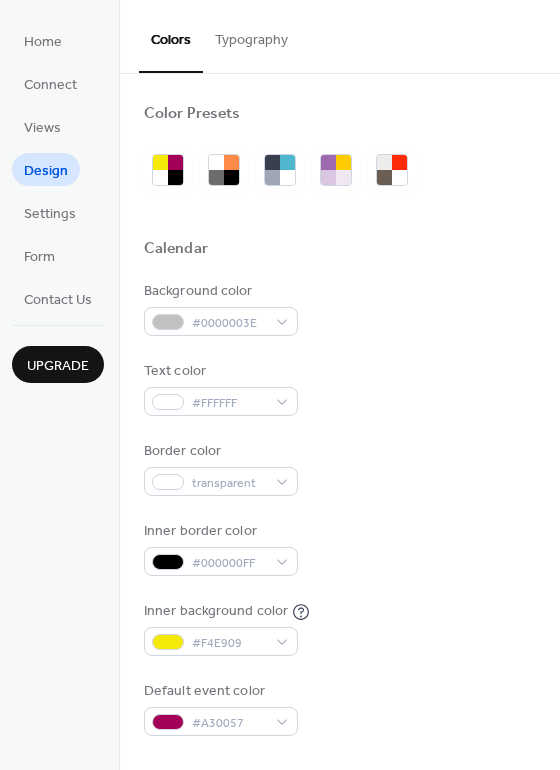 click on "Views" at bounding box center (42, 128) 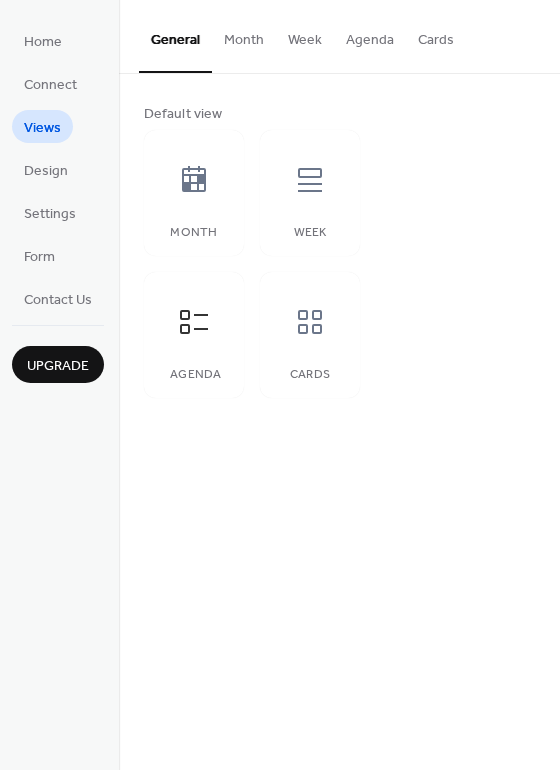 click on "Design" at bounding box center (46, 171) 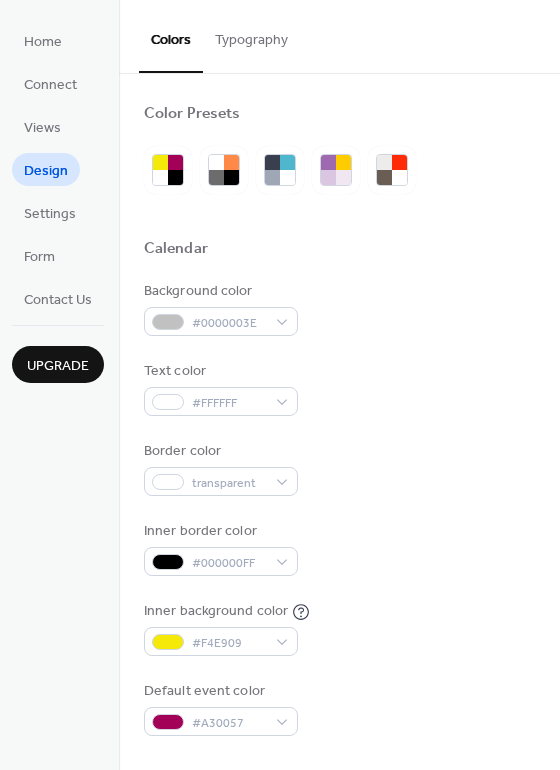 click on "Settings" at bounding box center [50, 214] 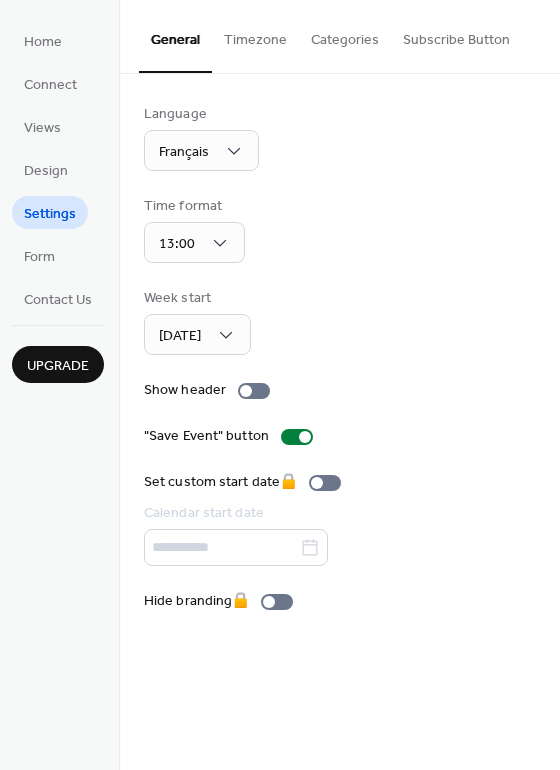 click on "Form" at bounding box center (39, 257) 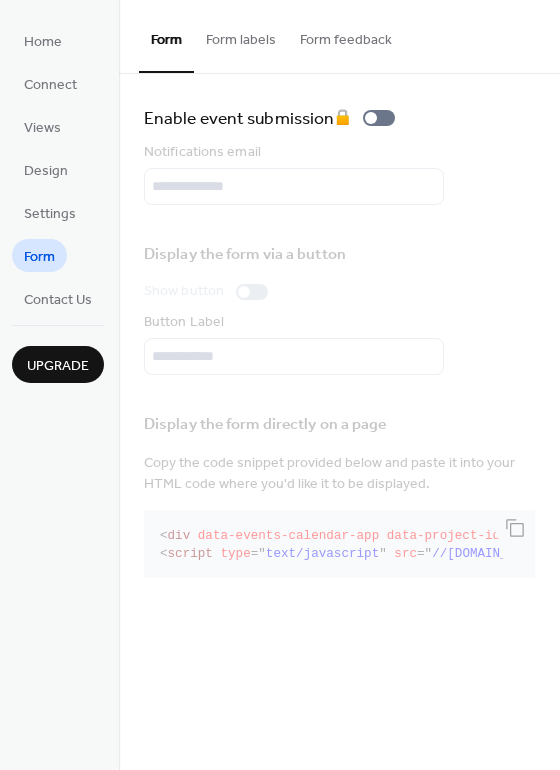 click on "Contact Us" at bounding box center [58, 300] 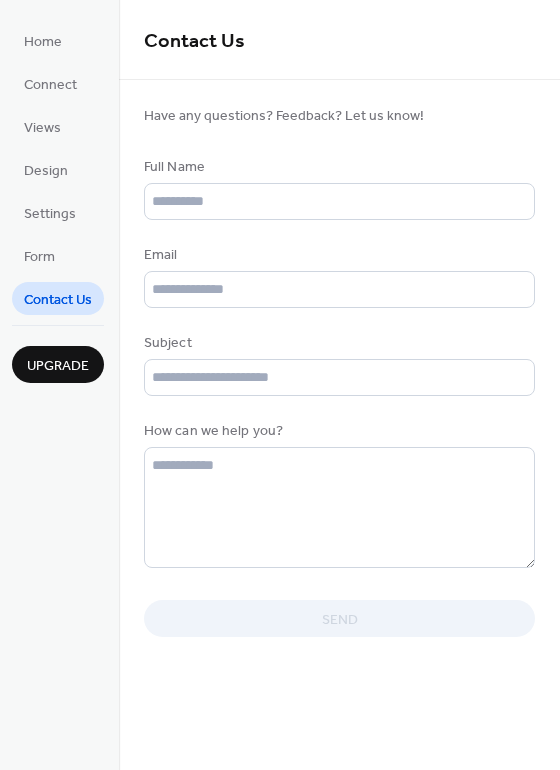 click on "Connect" at bounding box center (50, 85) 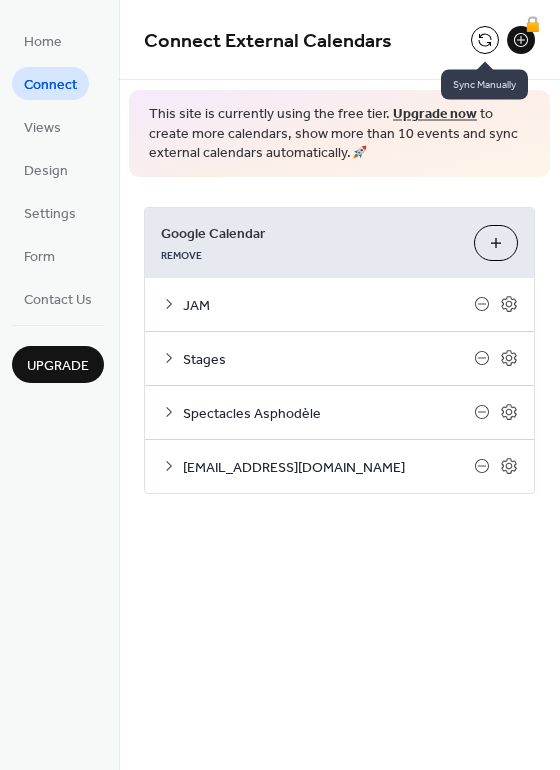 click at bounding box center (485, 40) 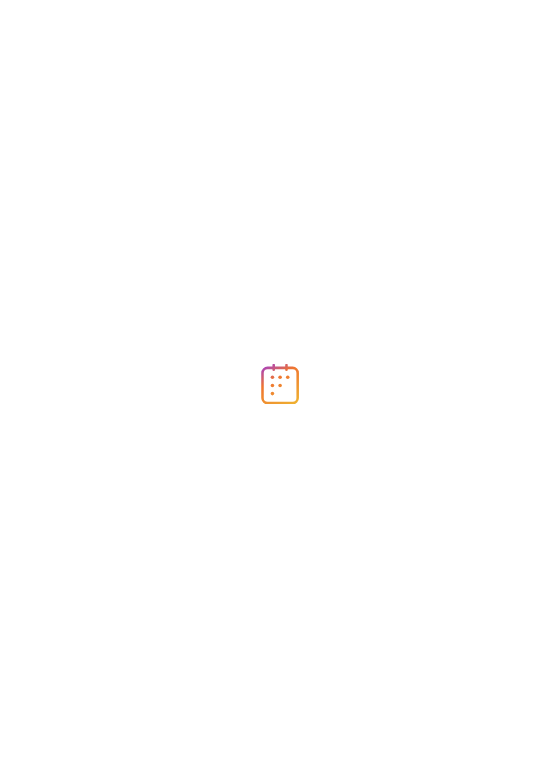 scroll, scrollTop: 0, scrollLeft: 0, axis: both 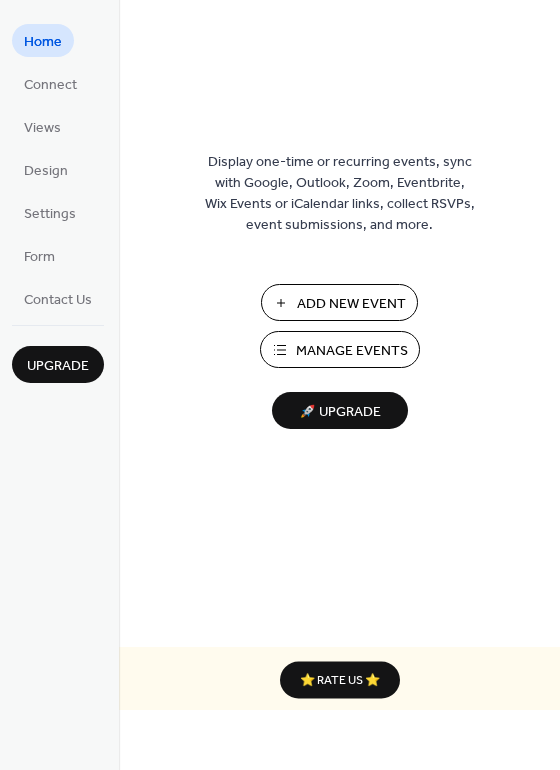 click on "Connect" at bounding box center (50, 85) 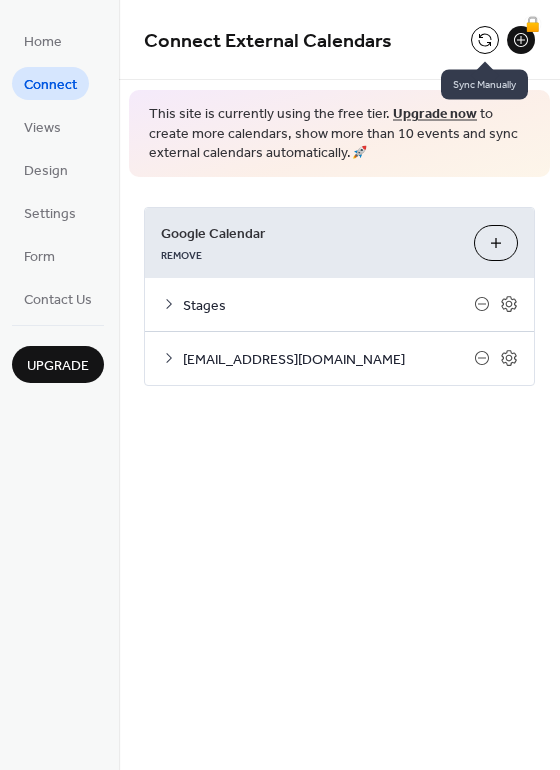 click at bounding box center (485, 40) 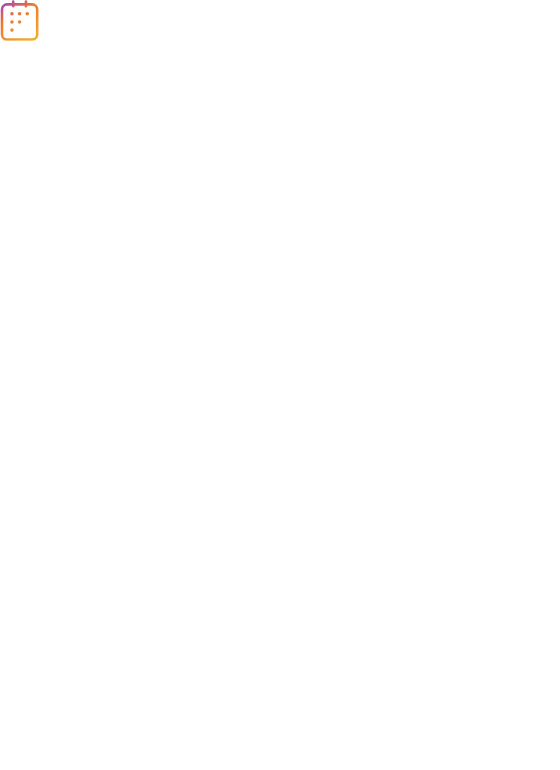 scroll, scrollTop: 0, scrollLeft: 0, axis: both 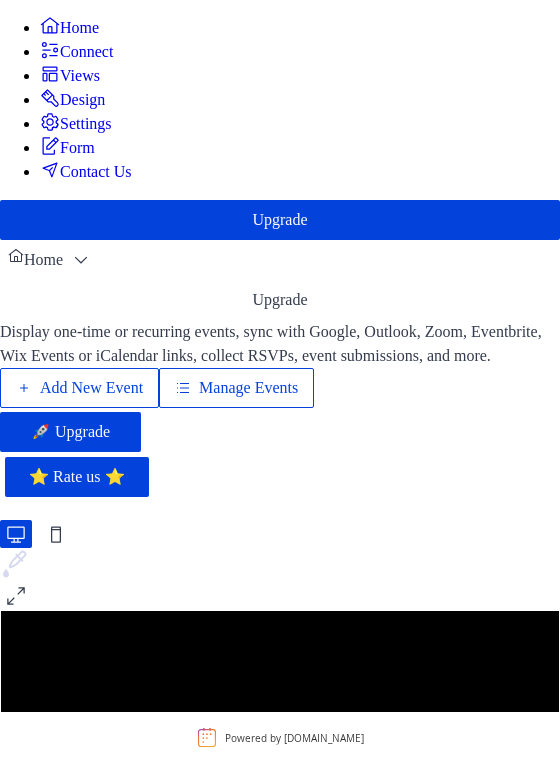 click on "Connect" at bounding box center (86, 52) 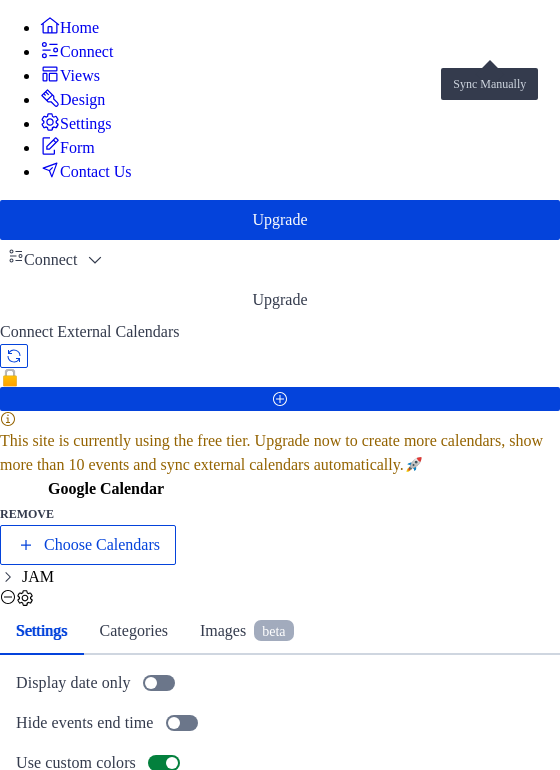 click at bounding box center (14, 356) 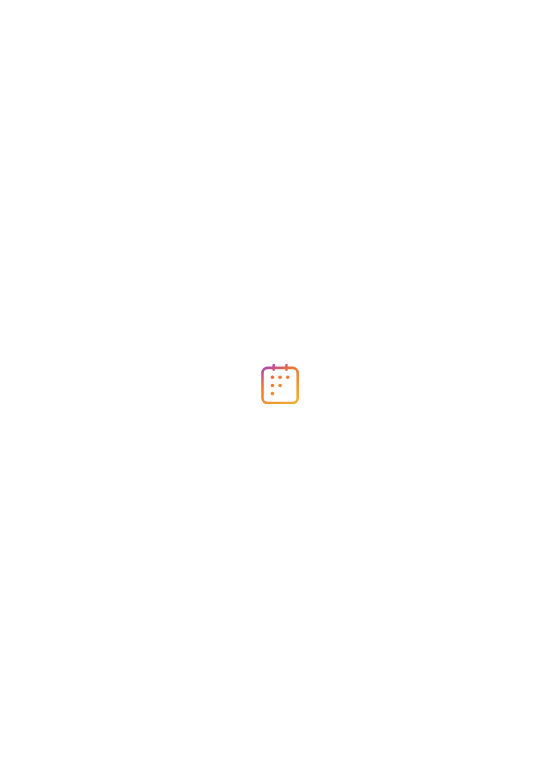 scroll, scrollTop: 0, scrollLeft: 0, axis: both 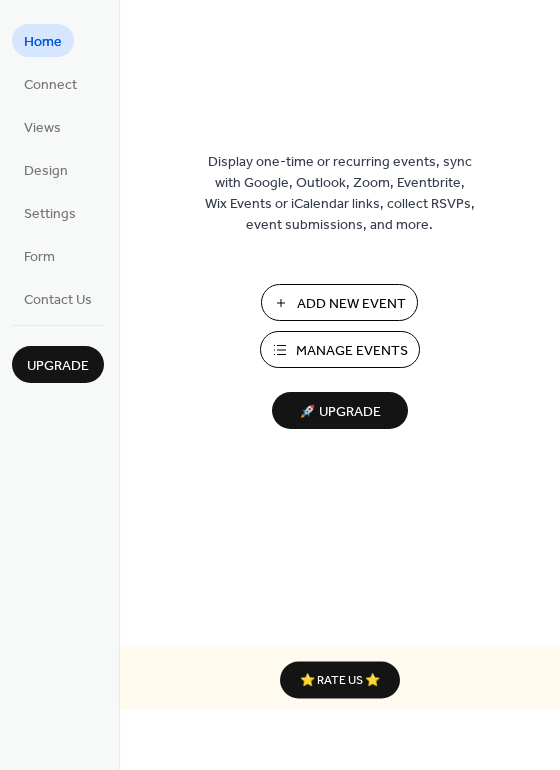 click on "Connect" at bounding box center [50, 85] 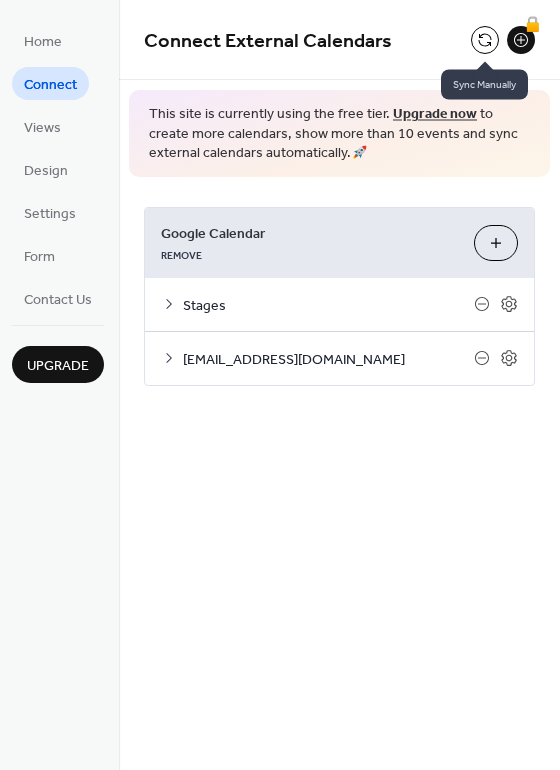 click at bounding box center (485, 40) 